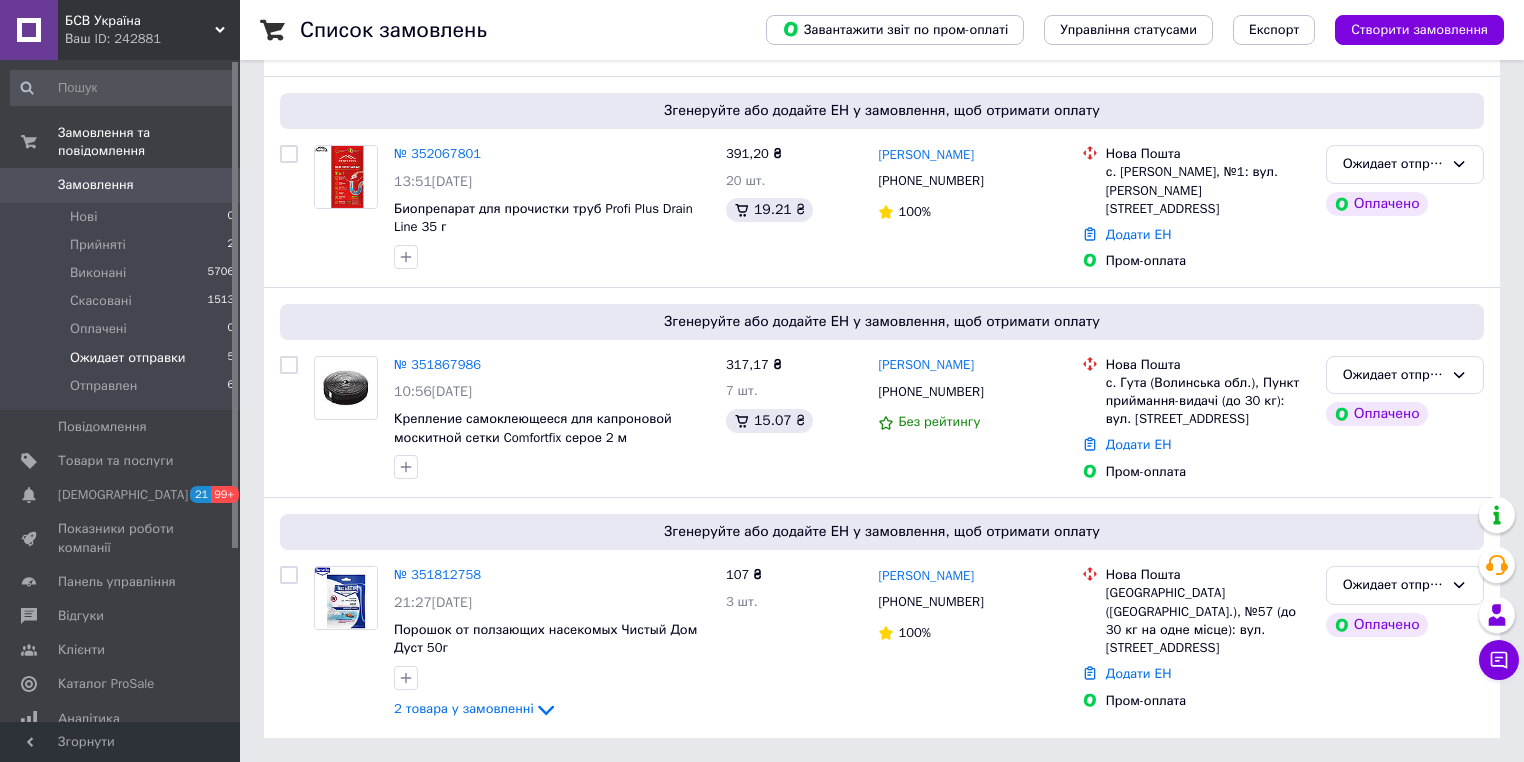 scroll, scrollTop: 212, scrollLeft: 0, axis: vertical 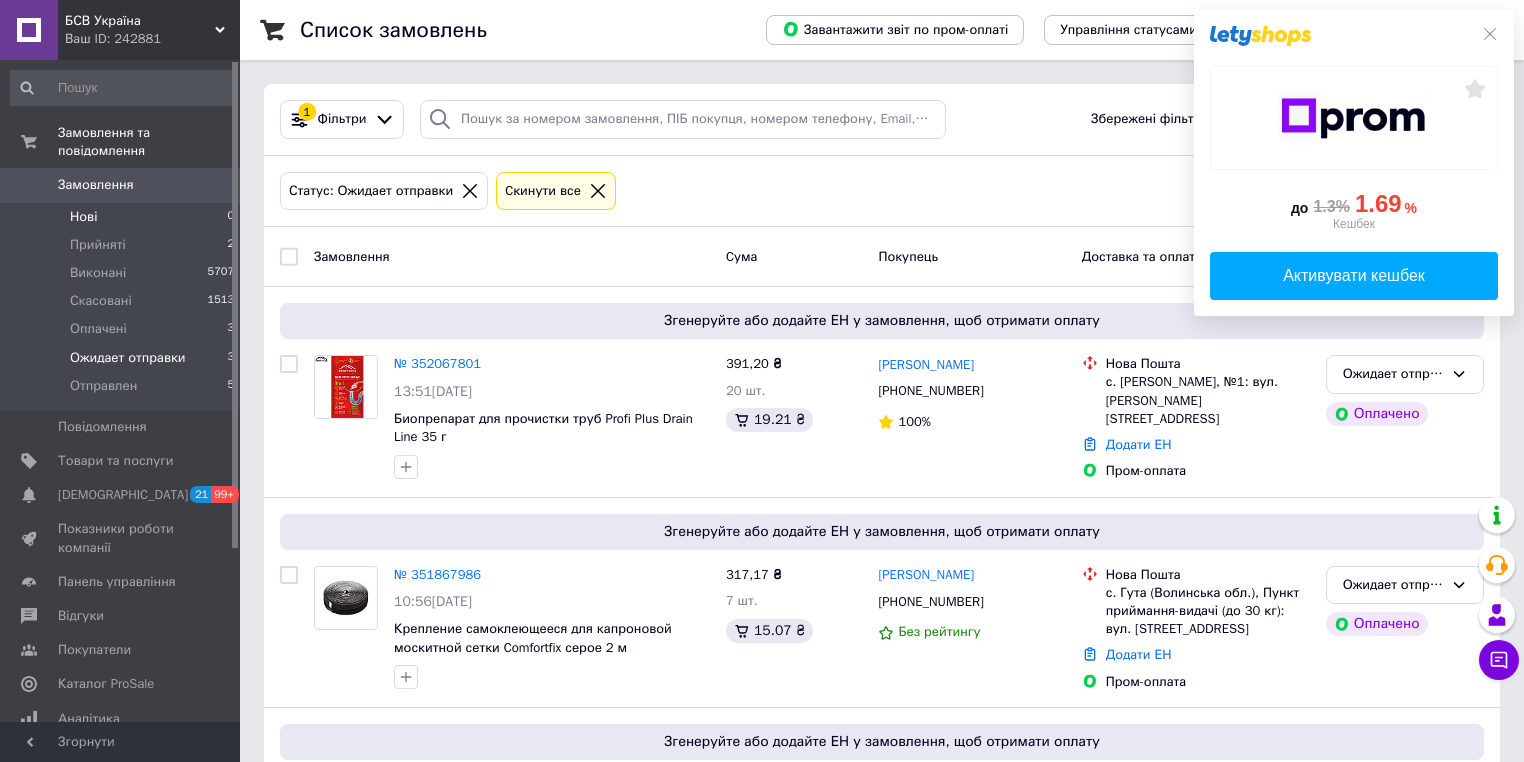 click on "Нові" at bounding box center (83, 217) 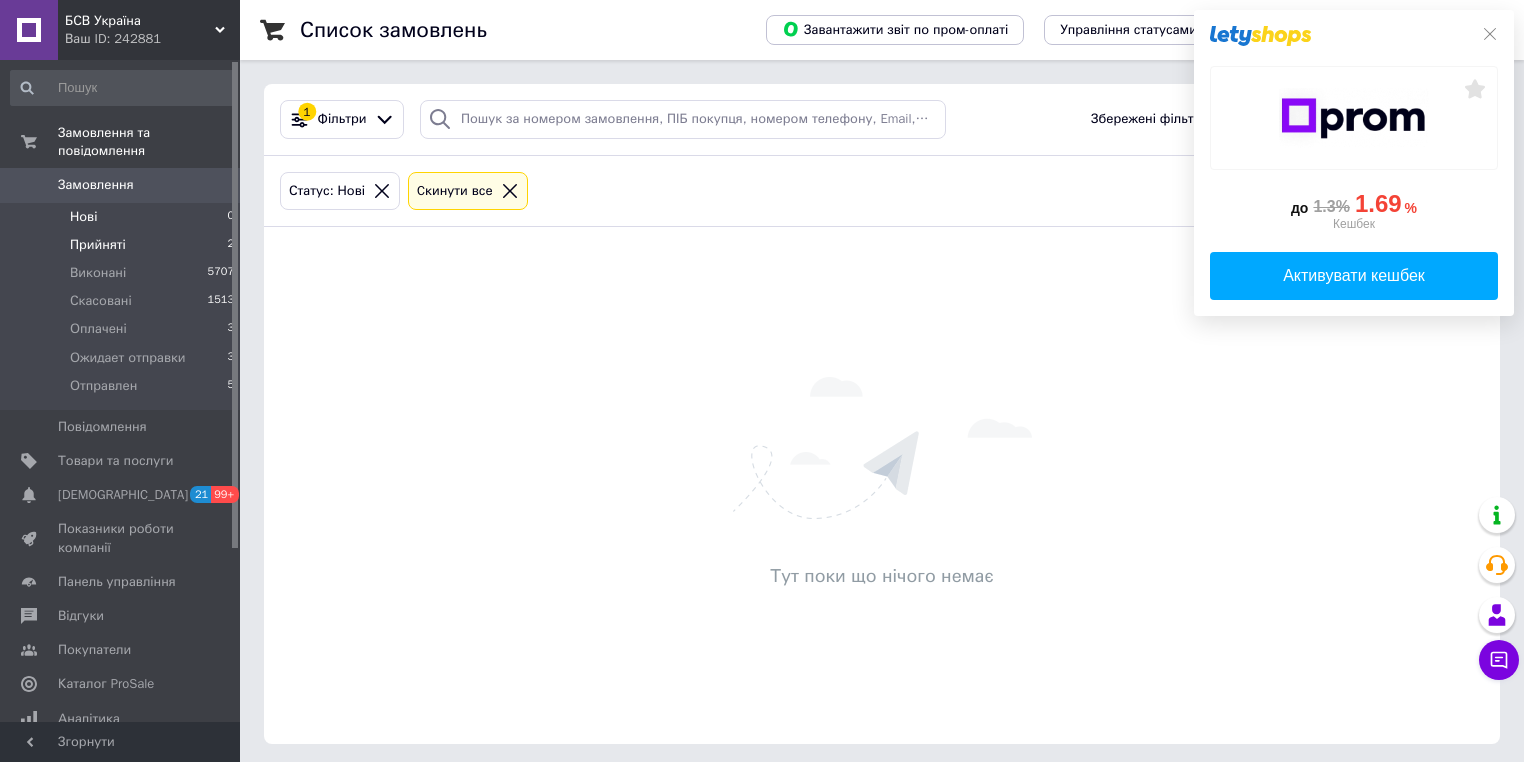 click on "Прийняті 2" at bounding box center (123, 245) 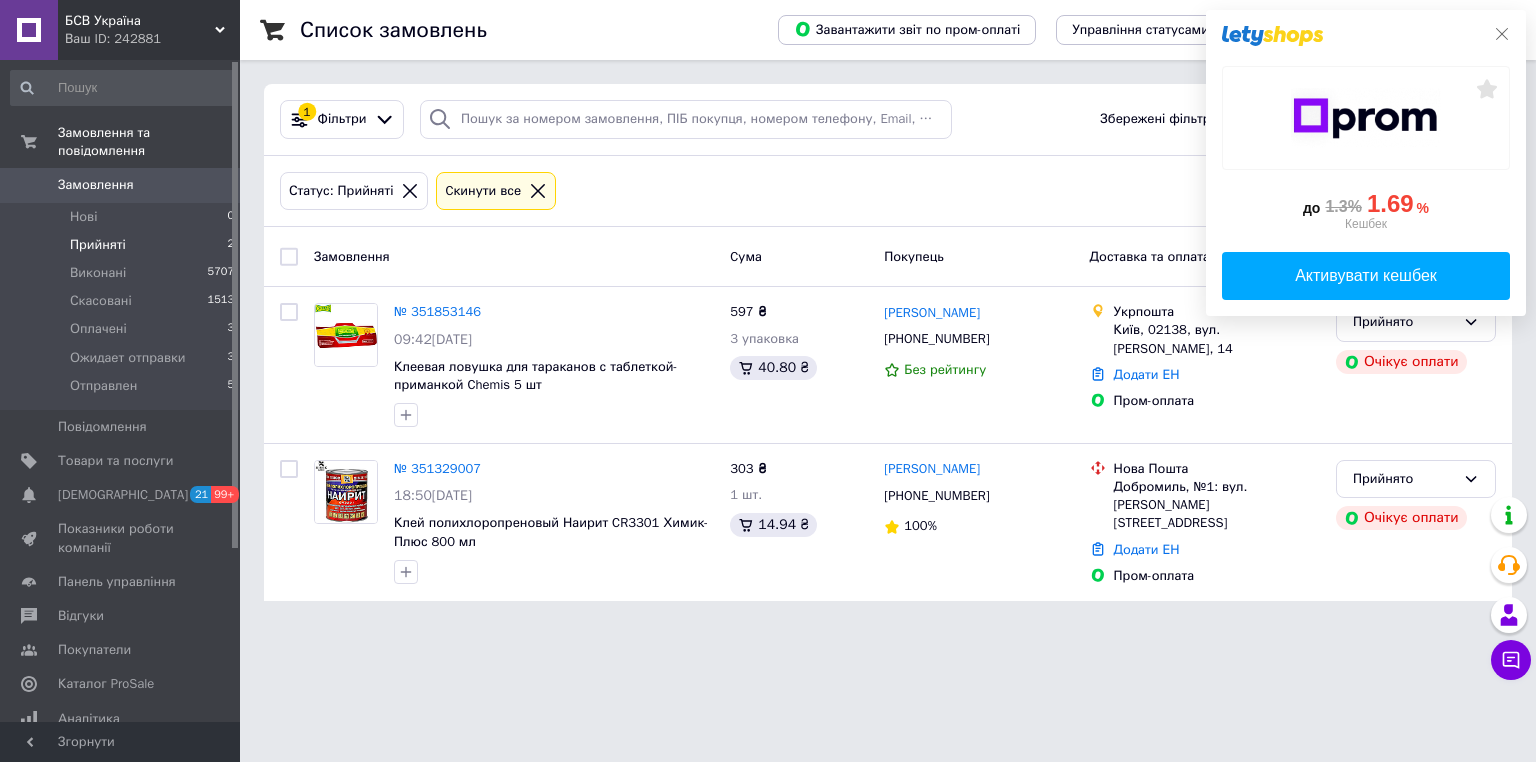 click 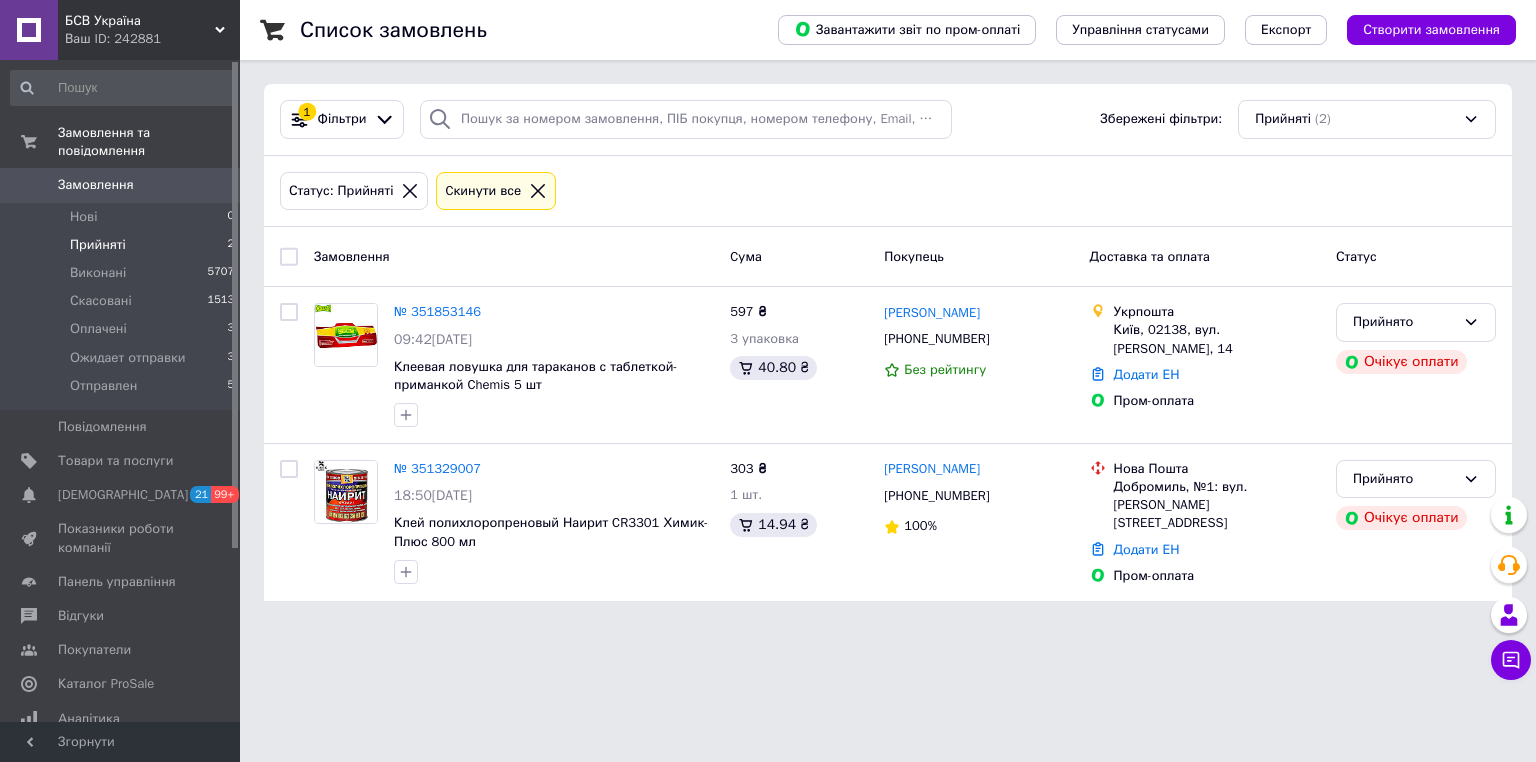 click on "БСВ Україна Ваш ID: 242881 Сайт БСВ Україна Кабінет покупця Перевірити стан системи Сторінка на порталі AngelsShop Довідка Вийти Замовлення та повідомлення Замовлення 0 Нові 0 Прийняті 2 Виконані 5707 Скасовані 1513 Оплачені 3 Ожидает отправки 3 Отправлен 5 Повідомлення 0 Товари та послуги Сповіщення 21 99+ Показники роботи компанії Панель управління Відгуки Покупатели Каталог ProSale Аналітика Інструменти веб-майстра та SEO Управління сайтом Гаманець компанії Маркет Налаштування Тарифи та рахунки Prom топ Згорнути   1 (2) 100%" at bounding box center [768, 312] 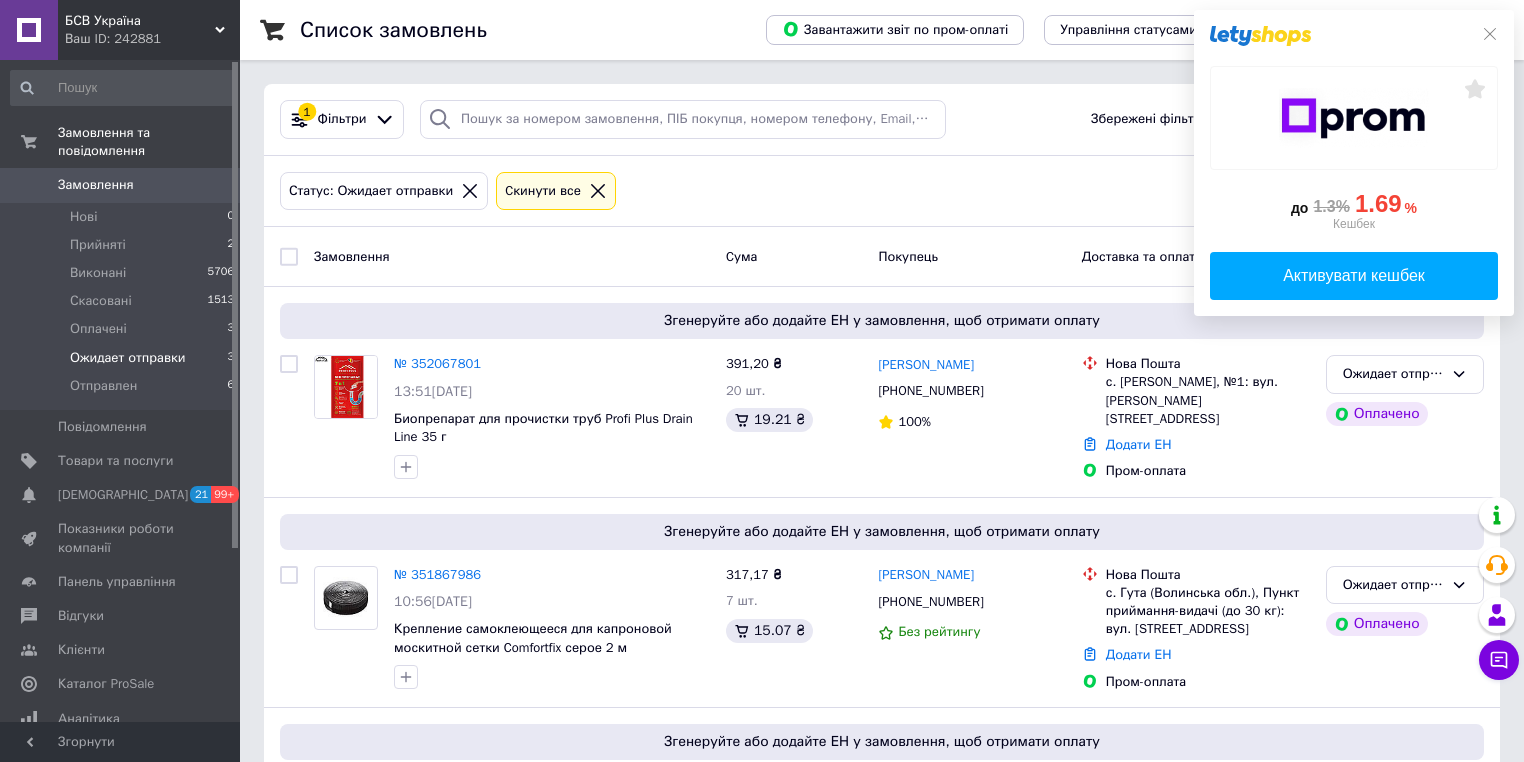 scroll, scrollTop: 0, scrollLeft: 0, axis: both 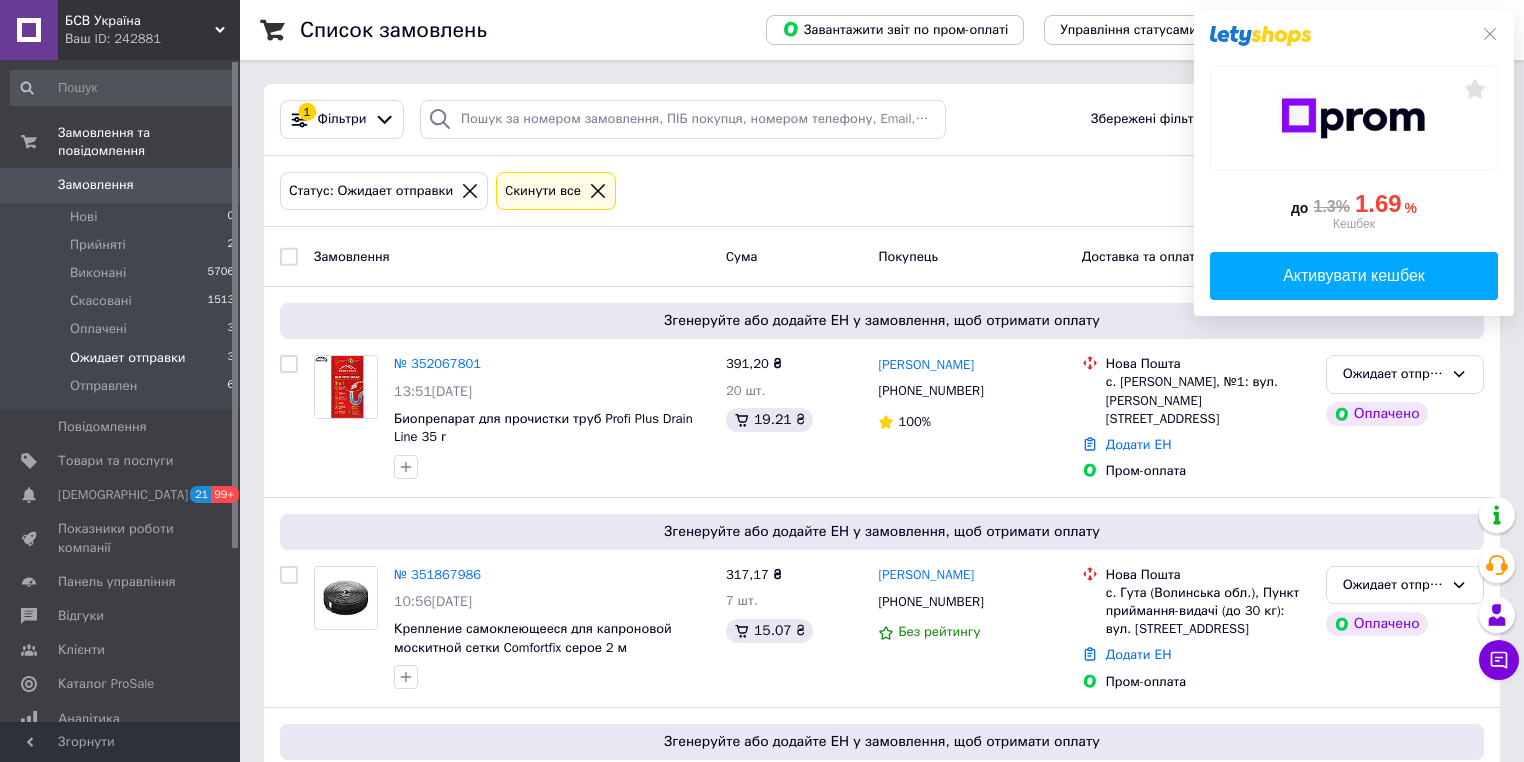 click on "до  1.3% 1.69 %  Кешбек   Активувати кешбек" 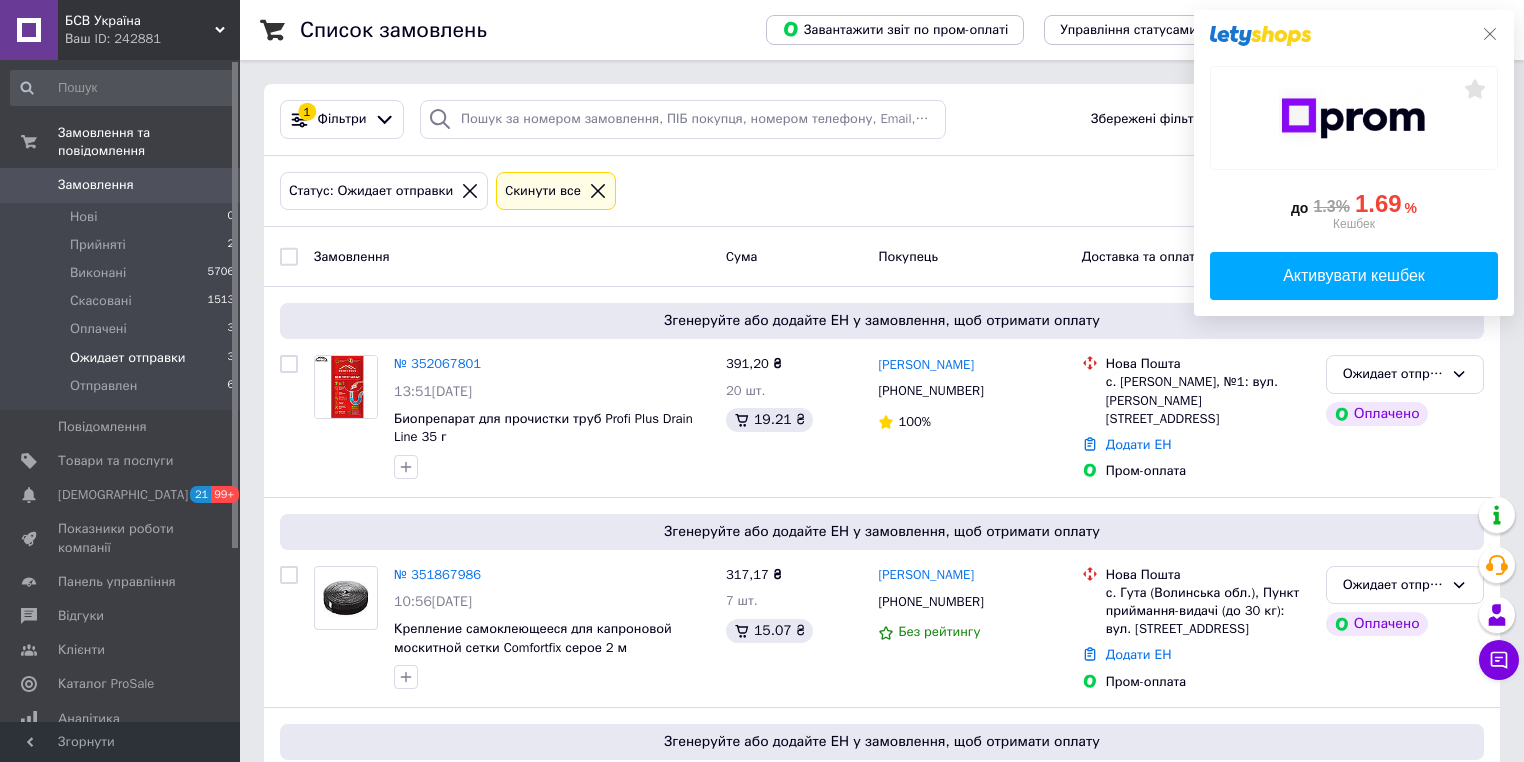 click 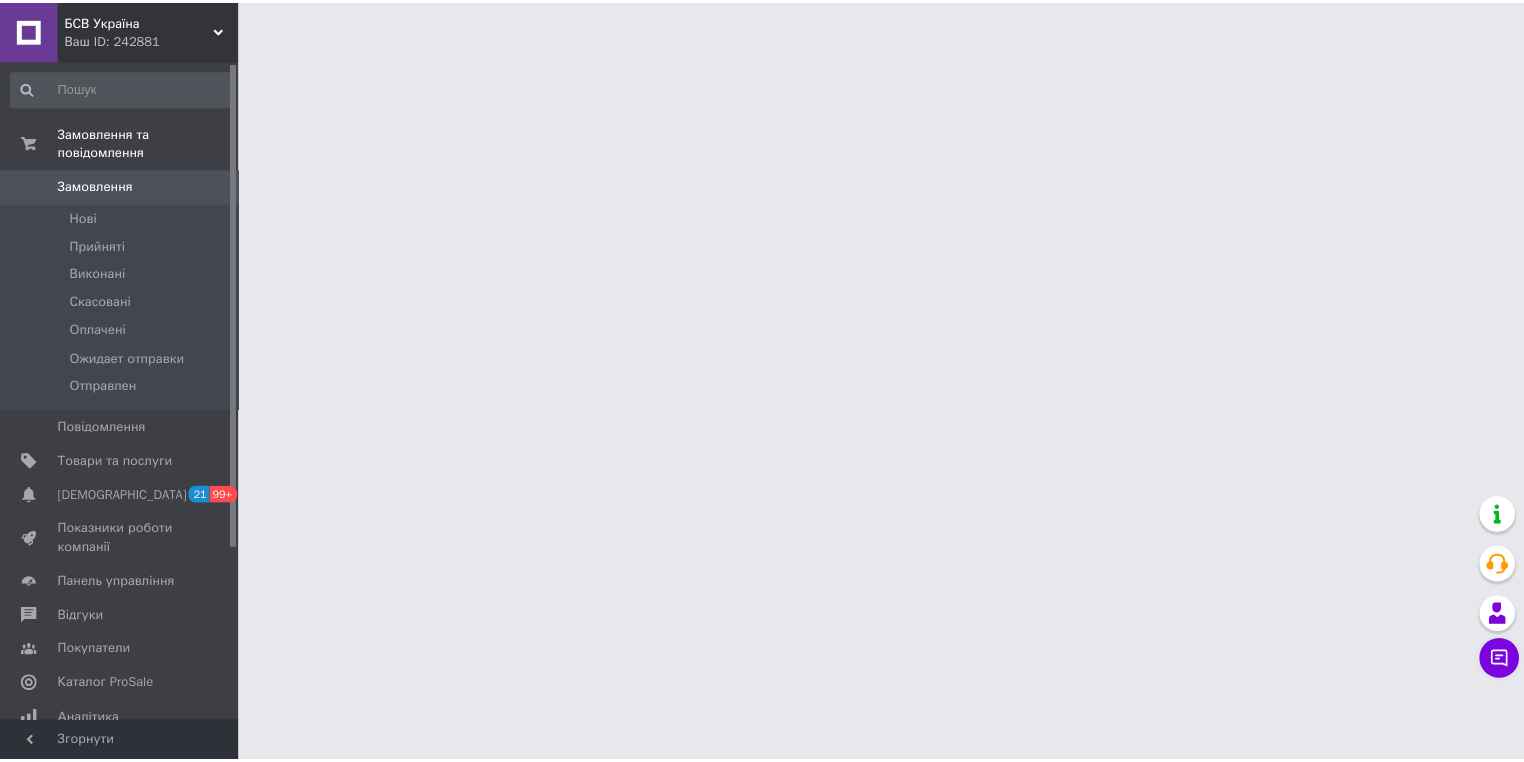 scroll, scrollTop: 0, scrollLeft: 0, axis: both 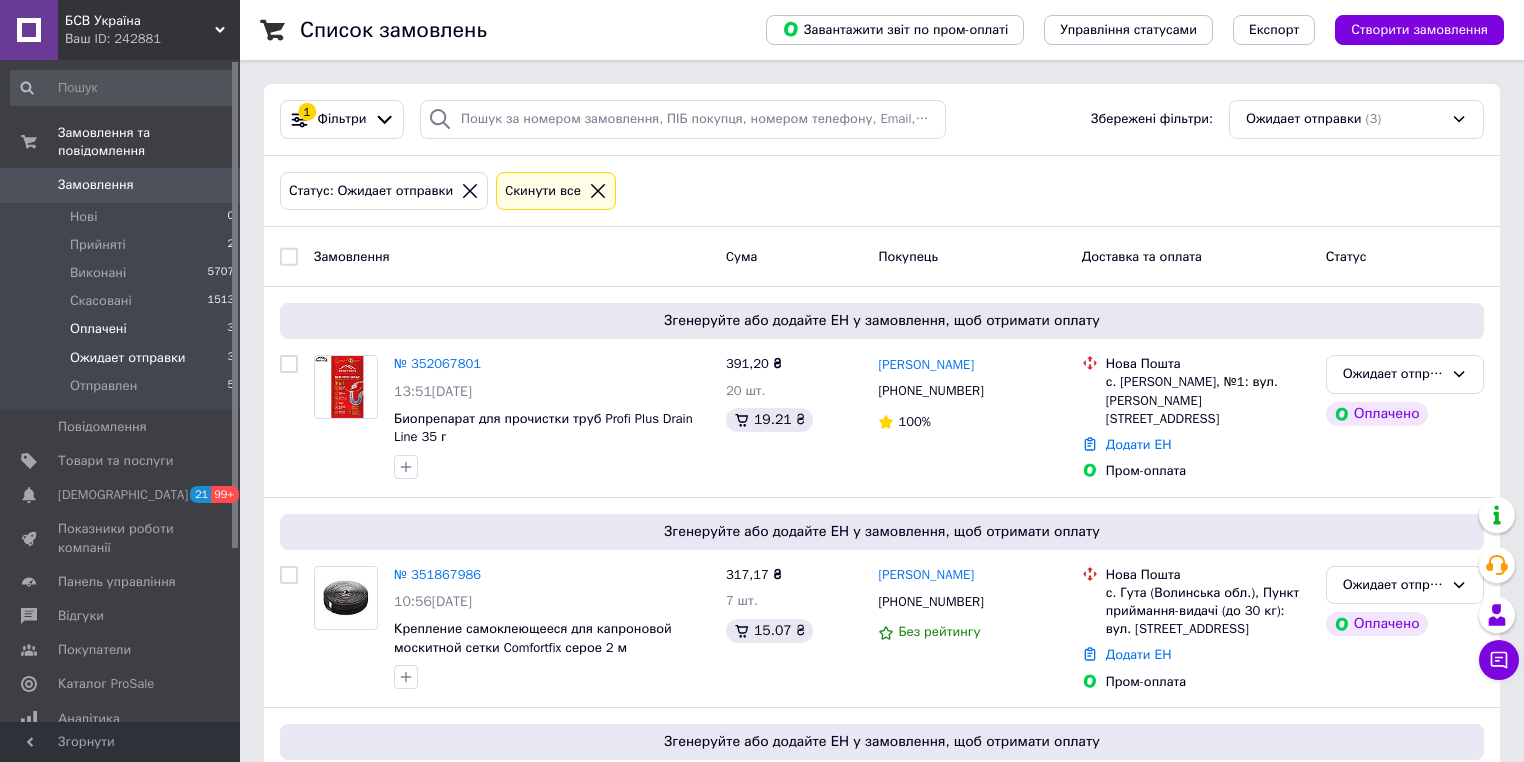 click on "Оплачені 3" at bounding box center [123, 329] 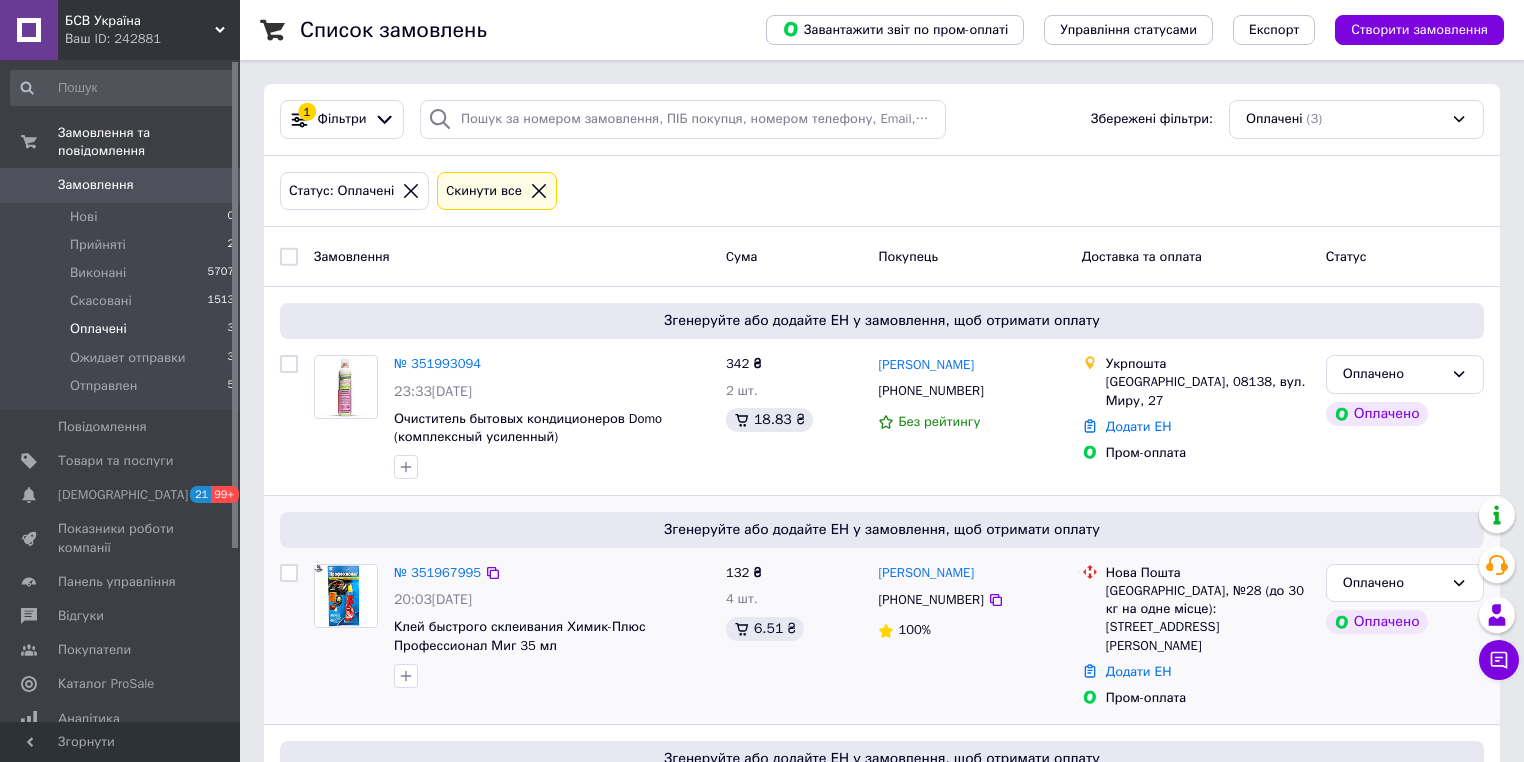 scroll, scrollTop: 180, scrollLeft: 0, axis: vertical 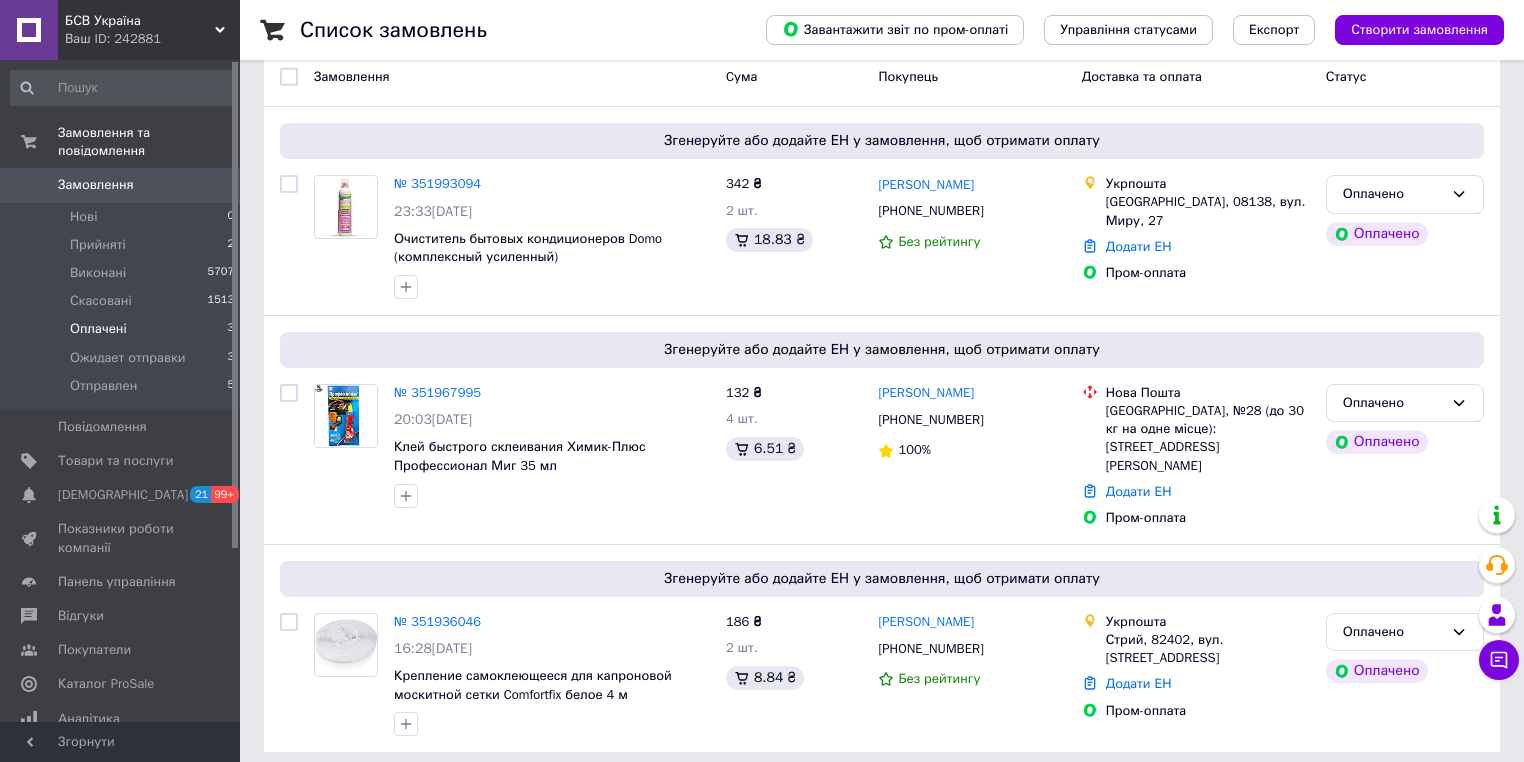 click at bounding box center [289, 77] 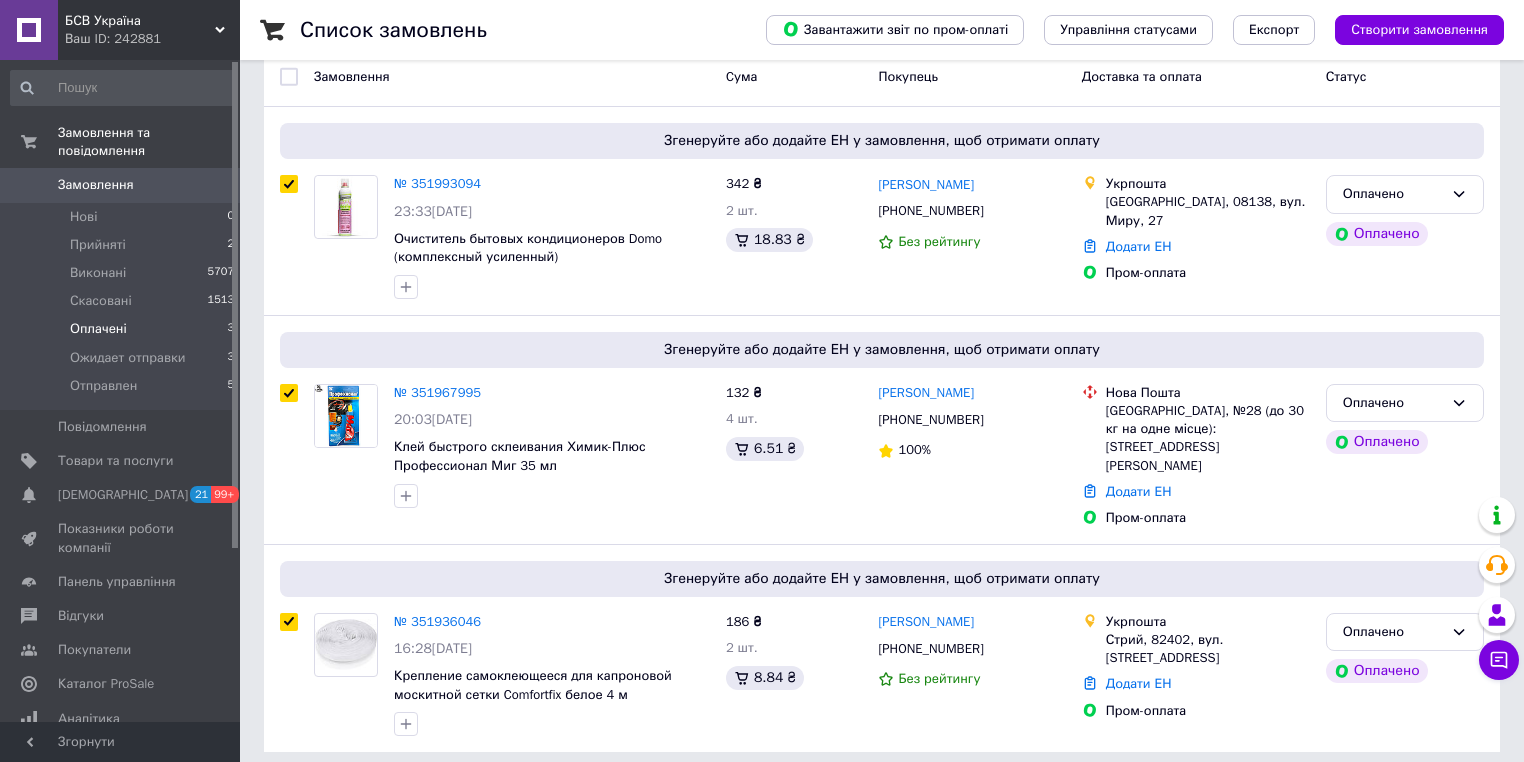 checkbox on "true" 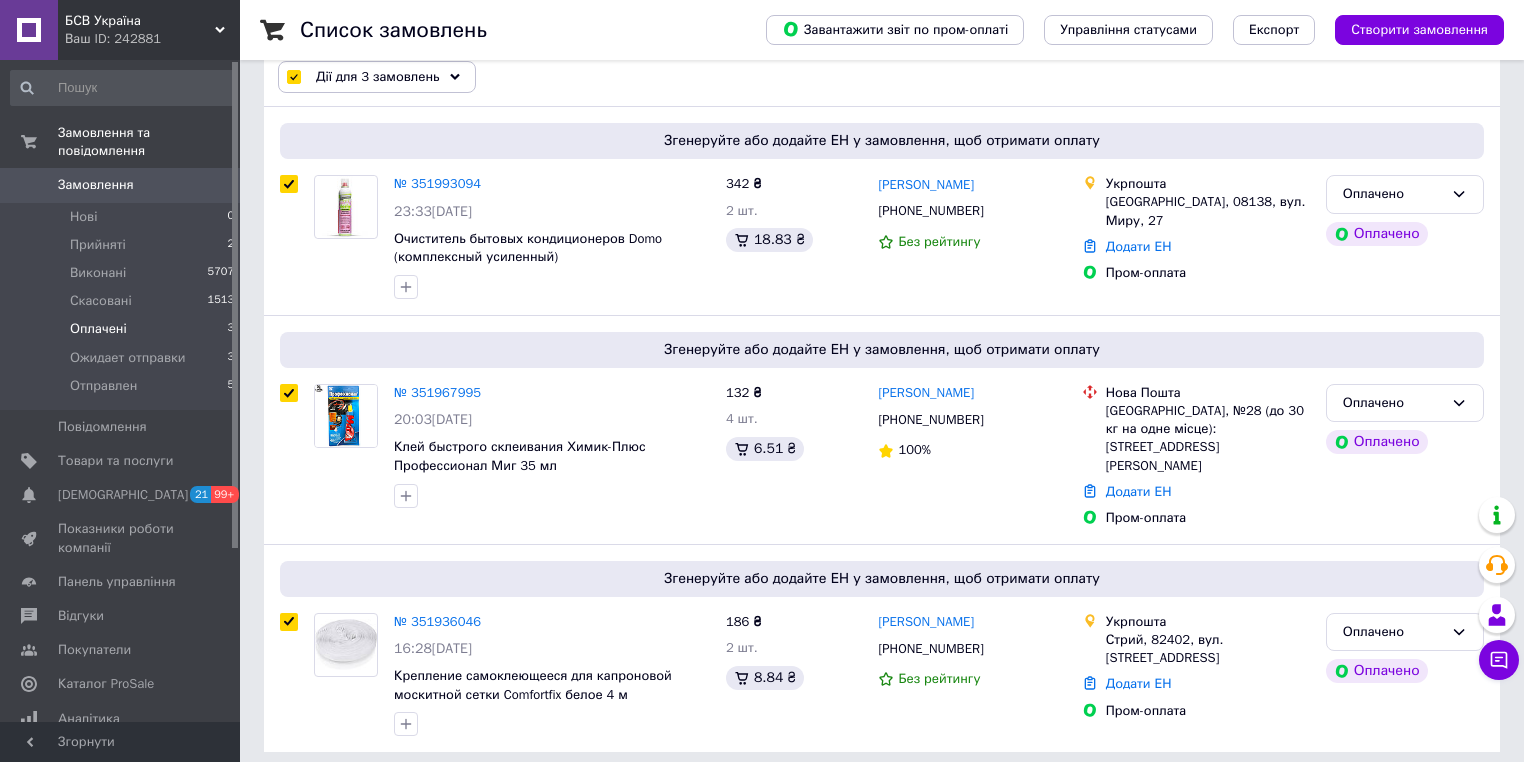 click on "Дії для 3 замовлень" at bounding box center [377, 77] 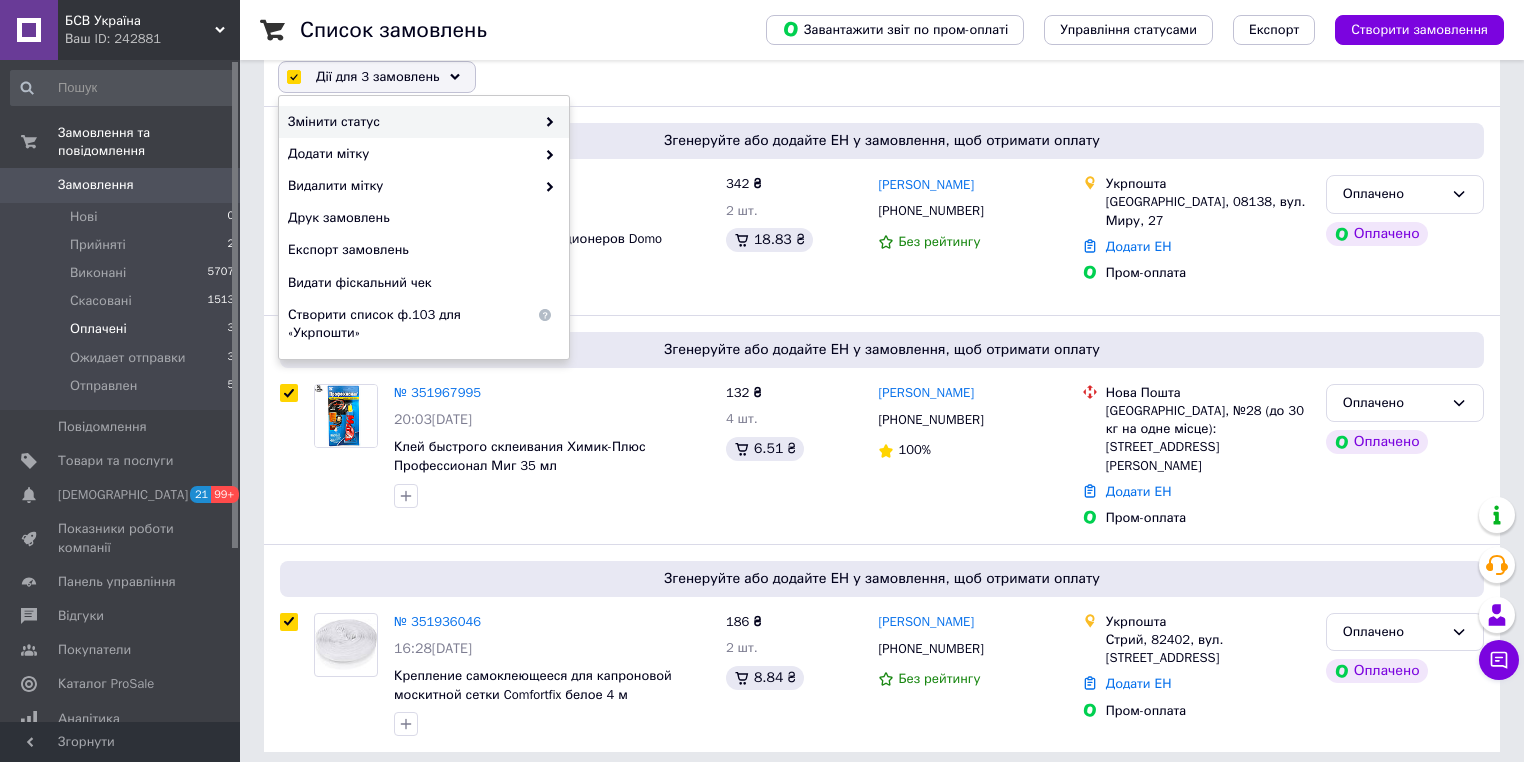 click on "Змінити статус" at bounding box center (411, 122) 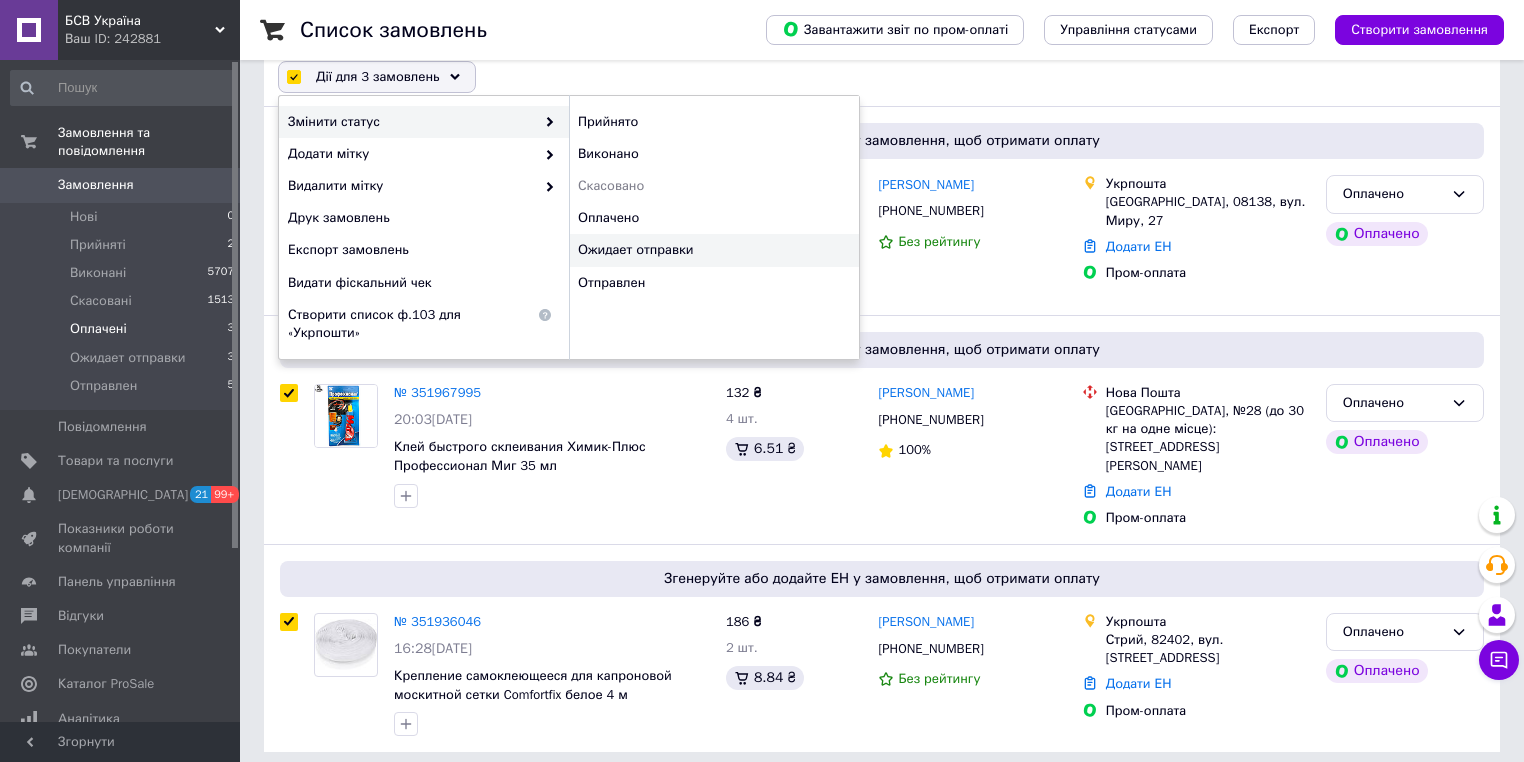 click on "Ожидает отправки" at bounding box center (714, 250) 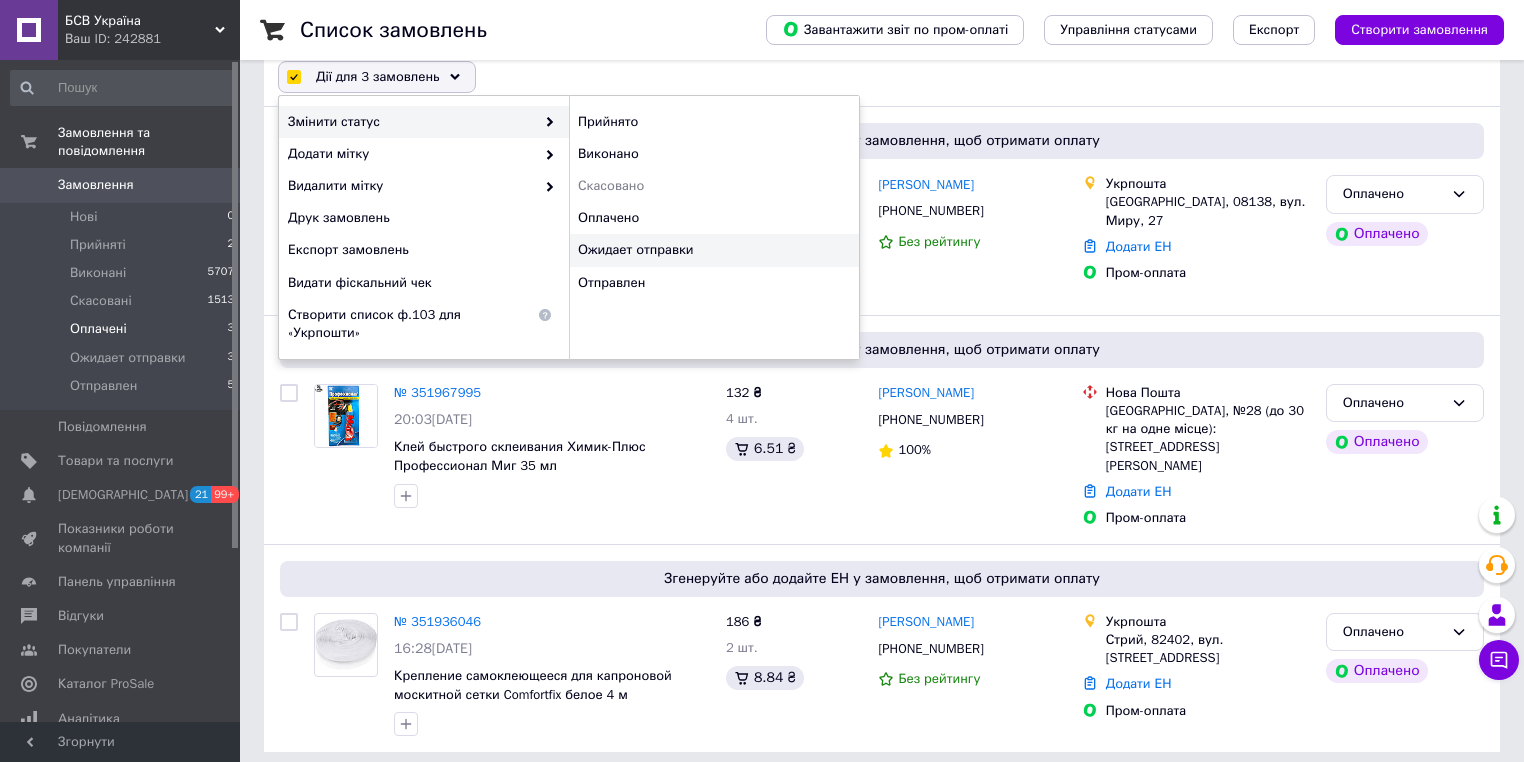 checkbox on "false" 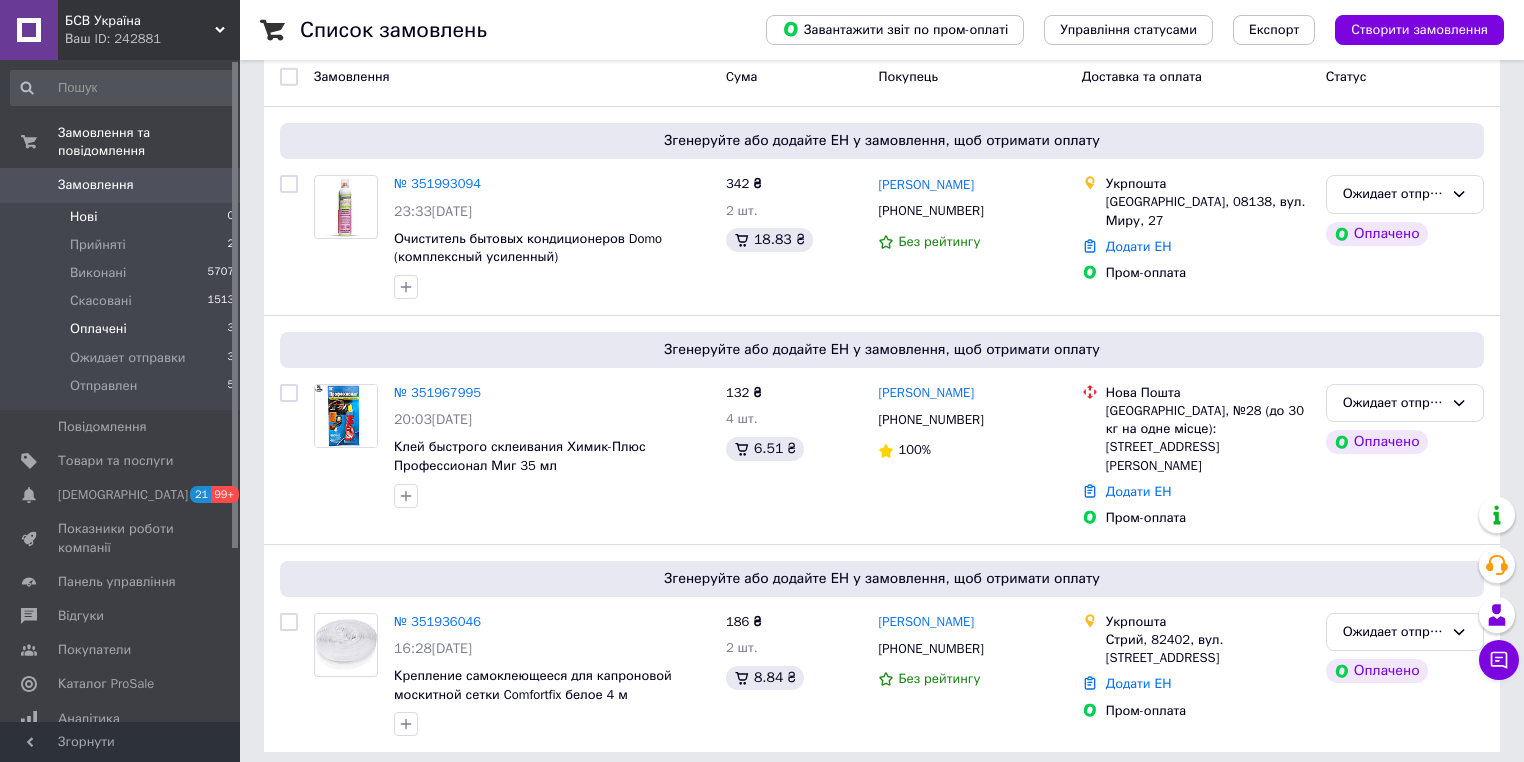 click on "Нові 0" at bounding box center (123, 217) 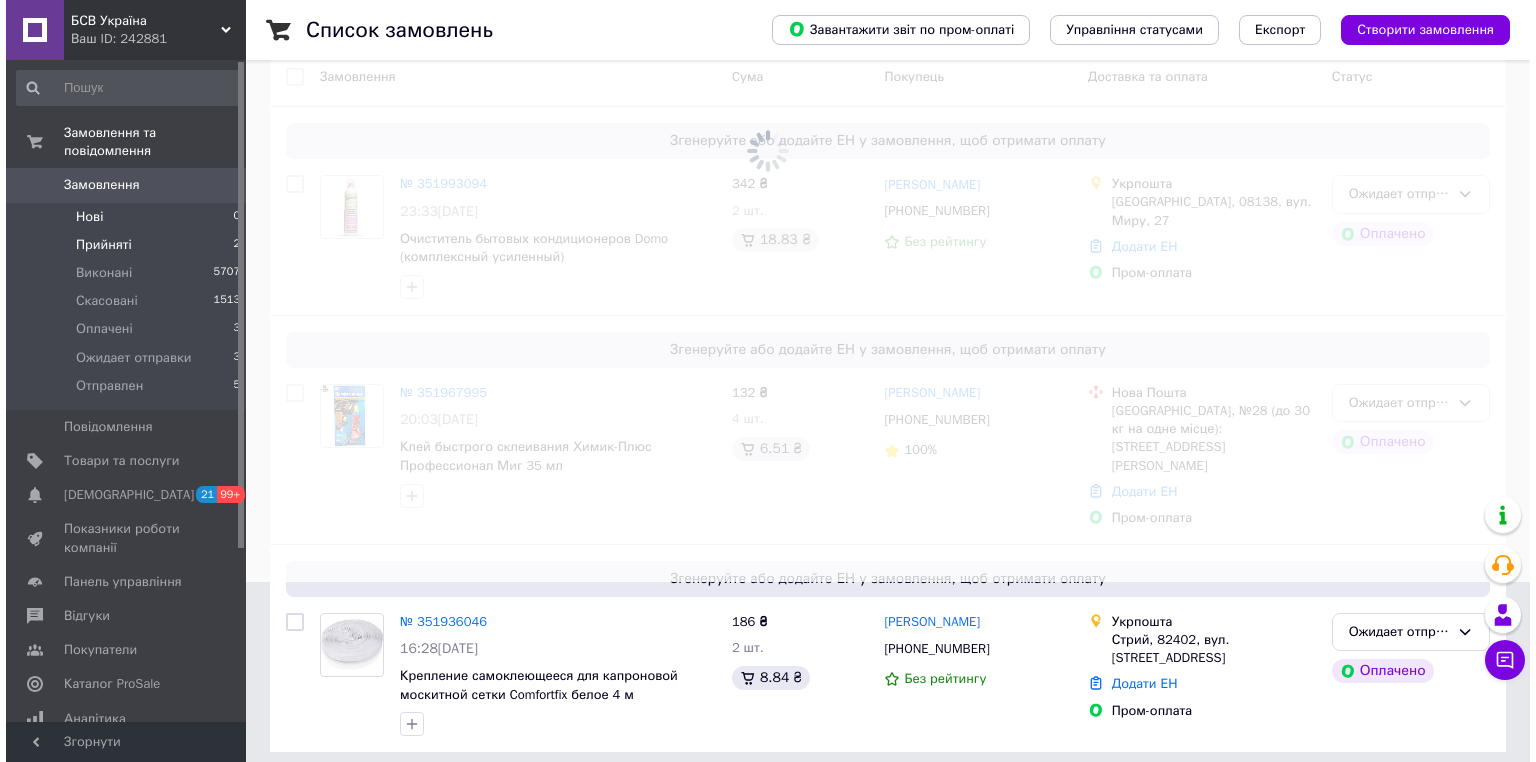 scroll, scrollTop: 0, scrollLeft: 0, axis: both 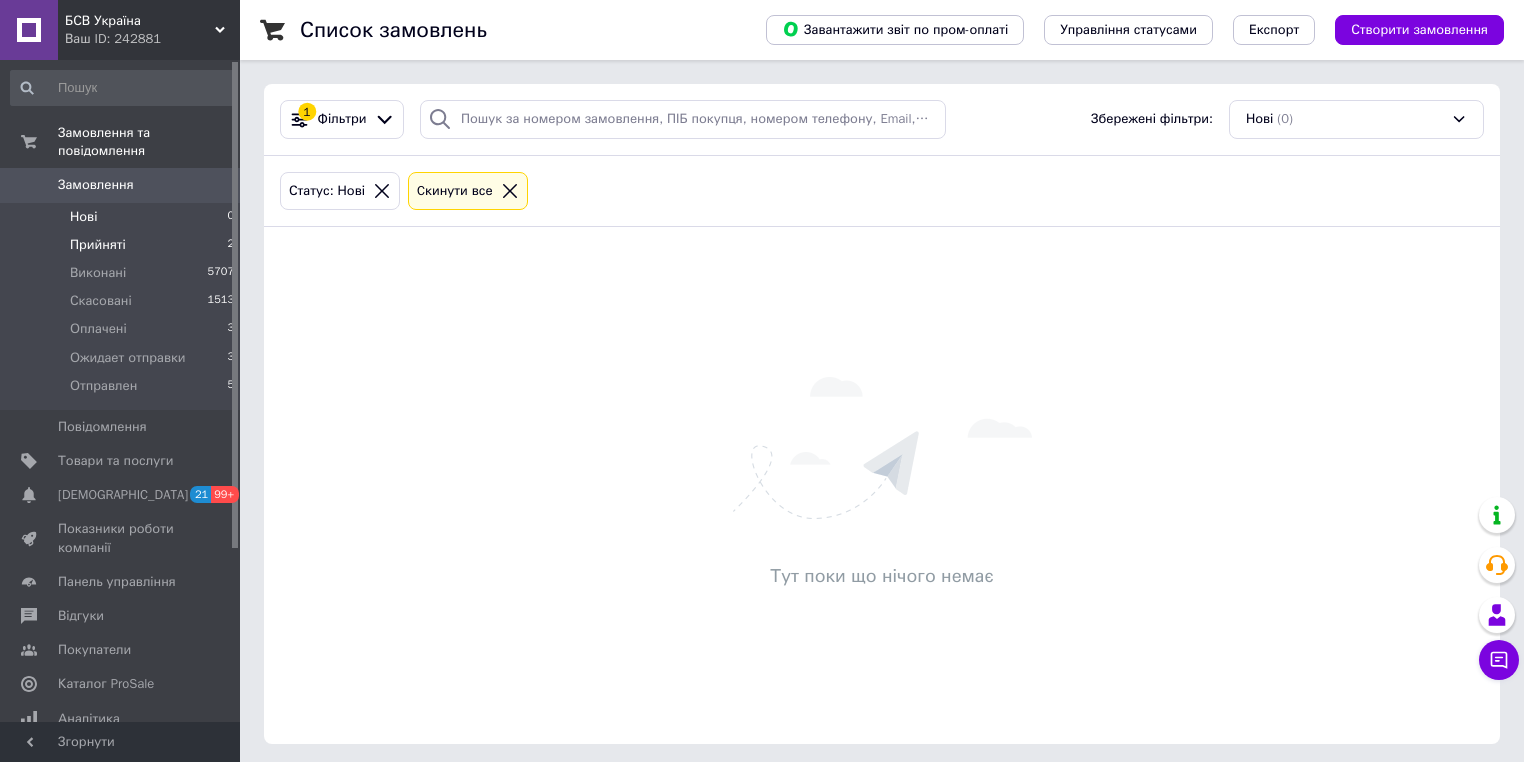 click on "Прийняті 2" at bounding box center (123, 245) 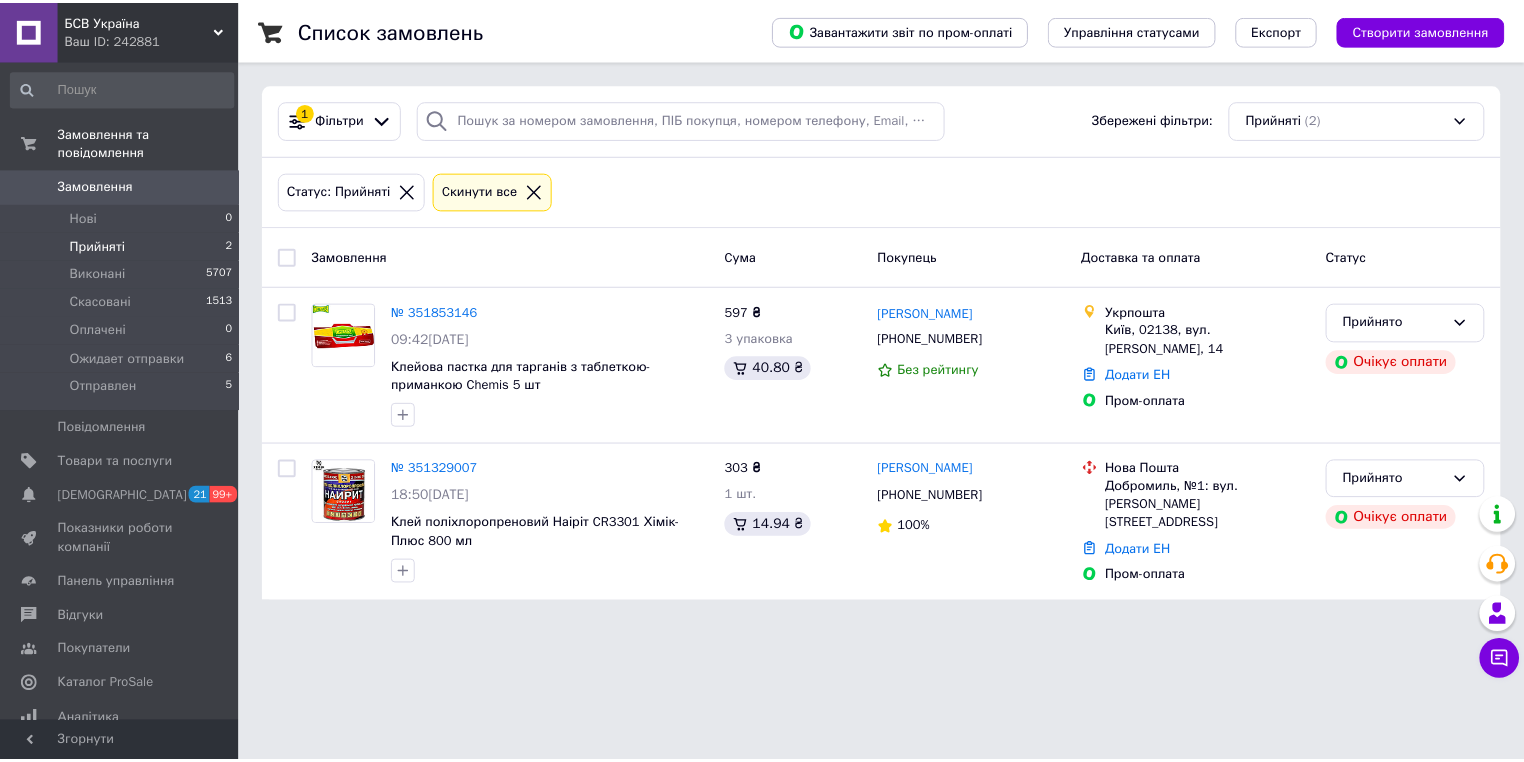 scroll, scrollTop: 0, scrollLeft: 0, axis: both 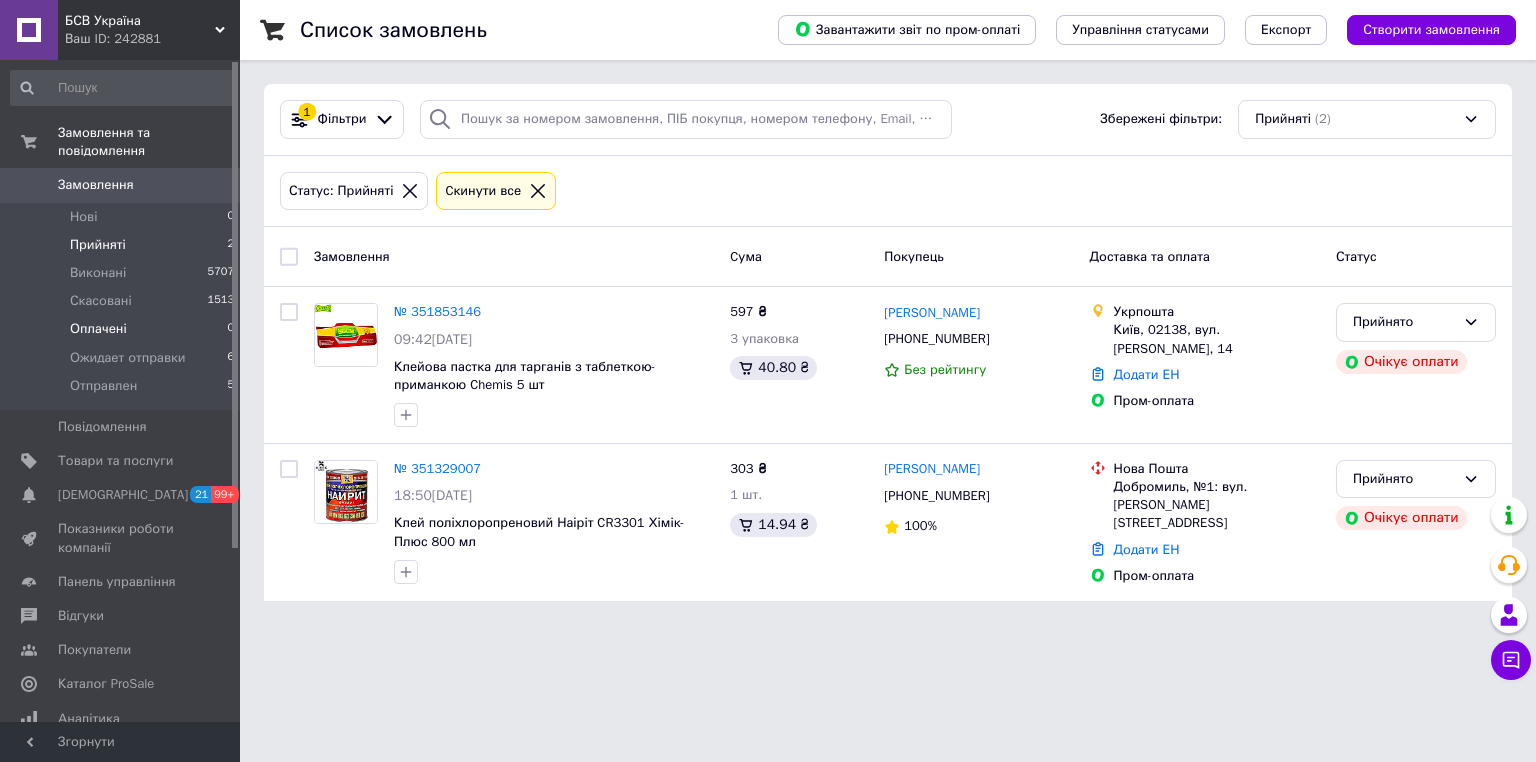 click on "Оплачені 0" at bounding box center (123, 329) 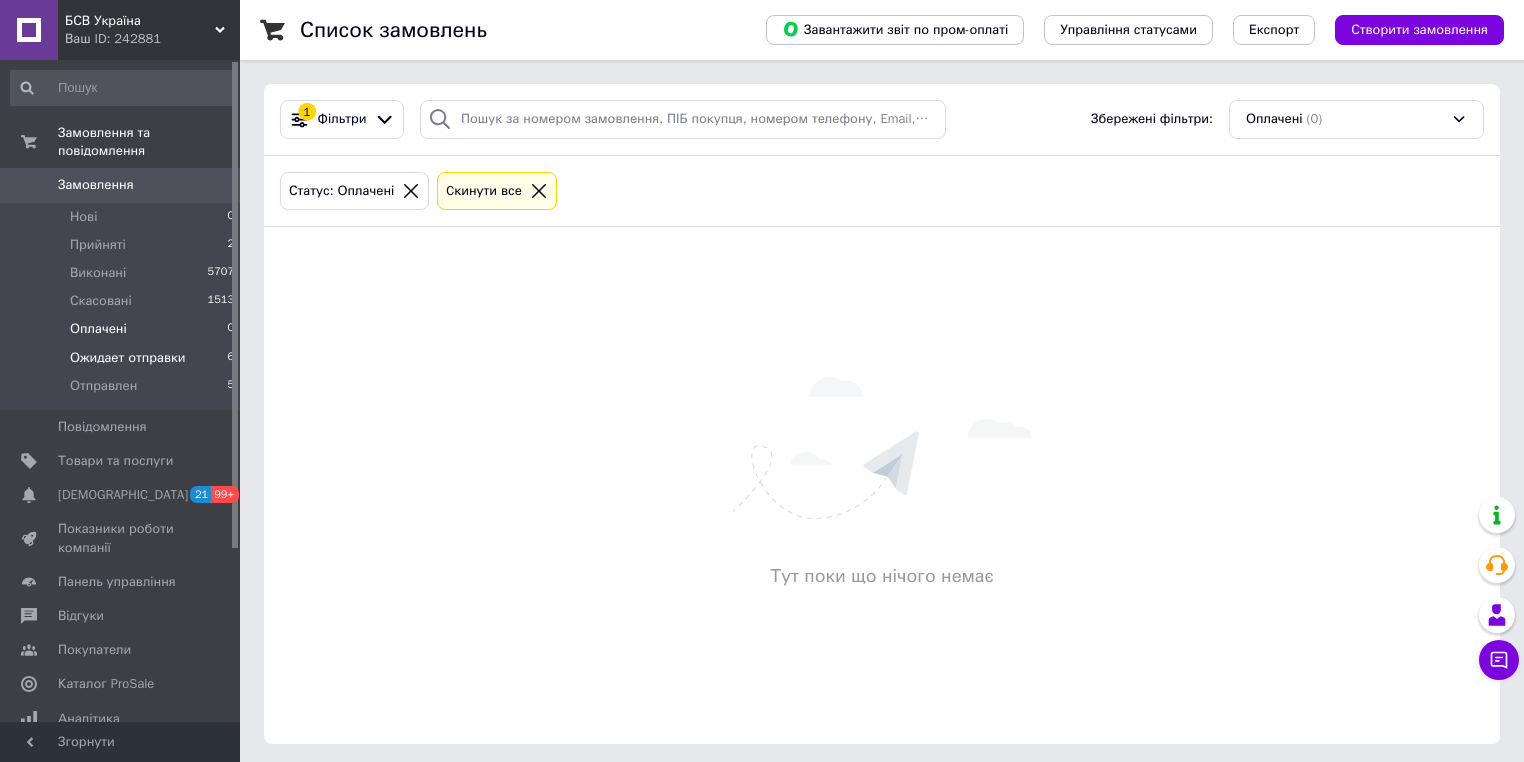 click on "Ожидает отправки 6" at bounding box center [123, 358] 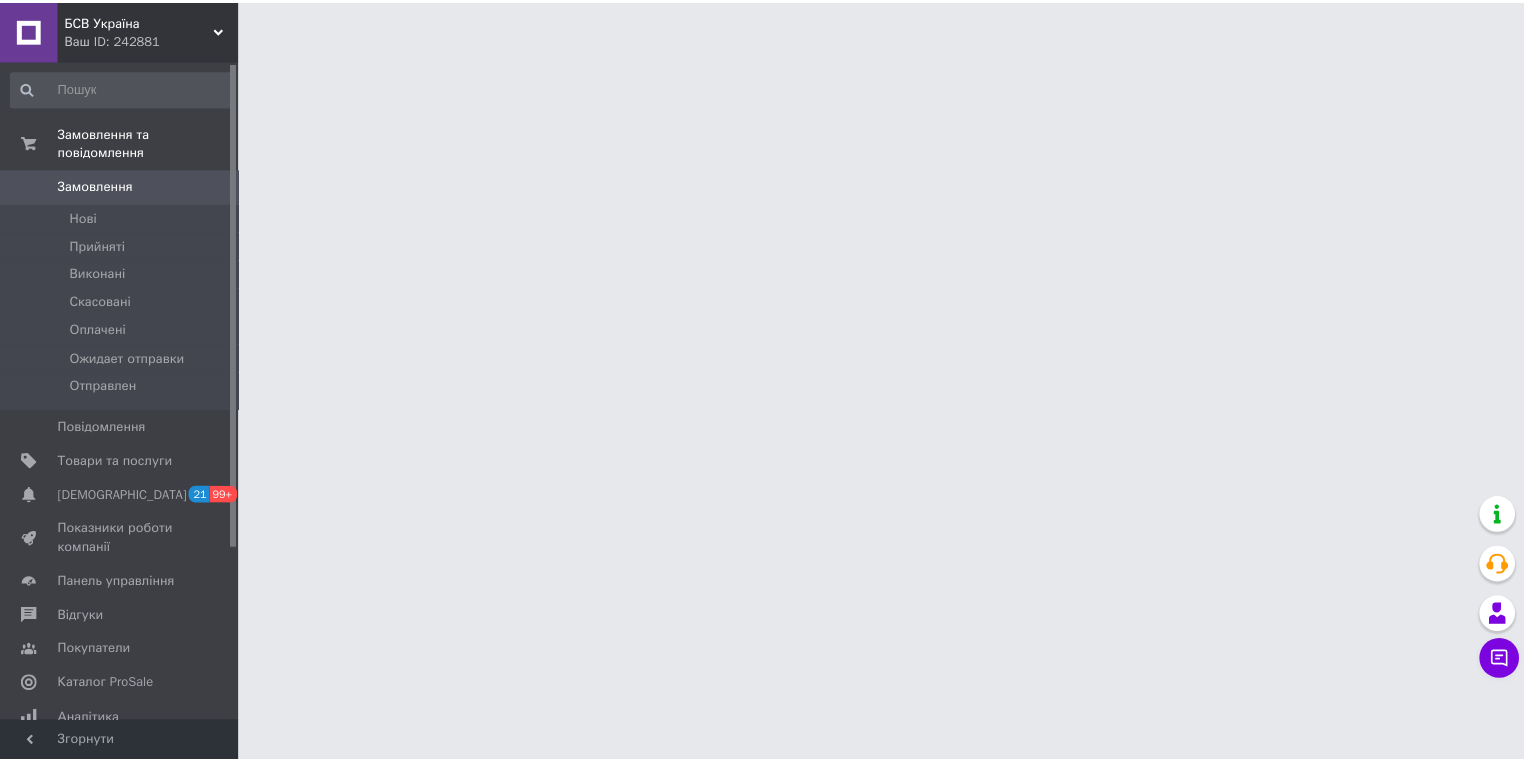 scroll, scrollTop: 0, scrollLeft: 0, axis: both 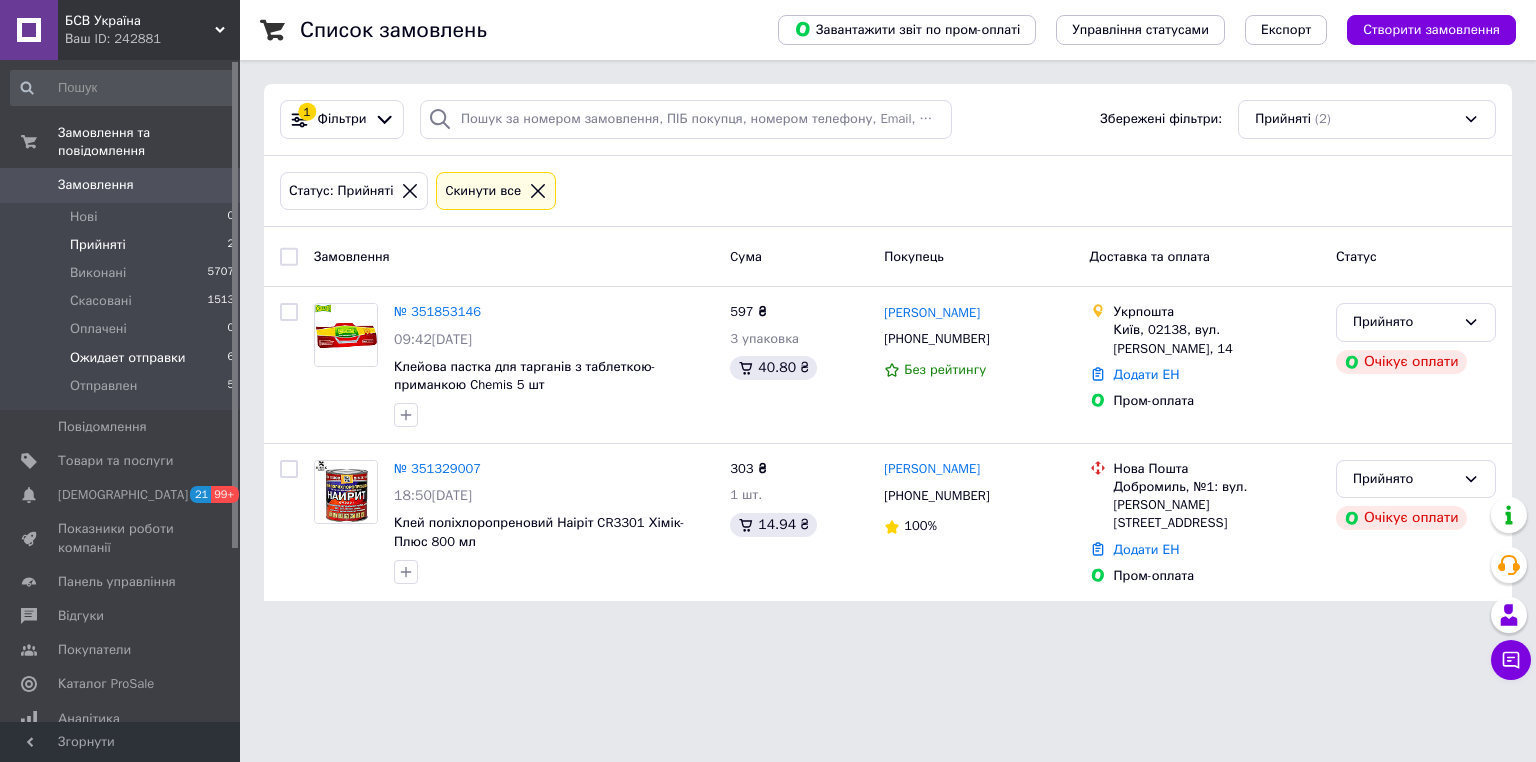 click on "Ожидает отправки 6" at bounding box center (123, 358) 